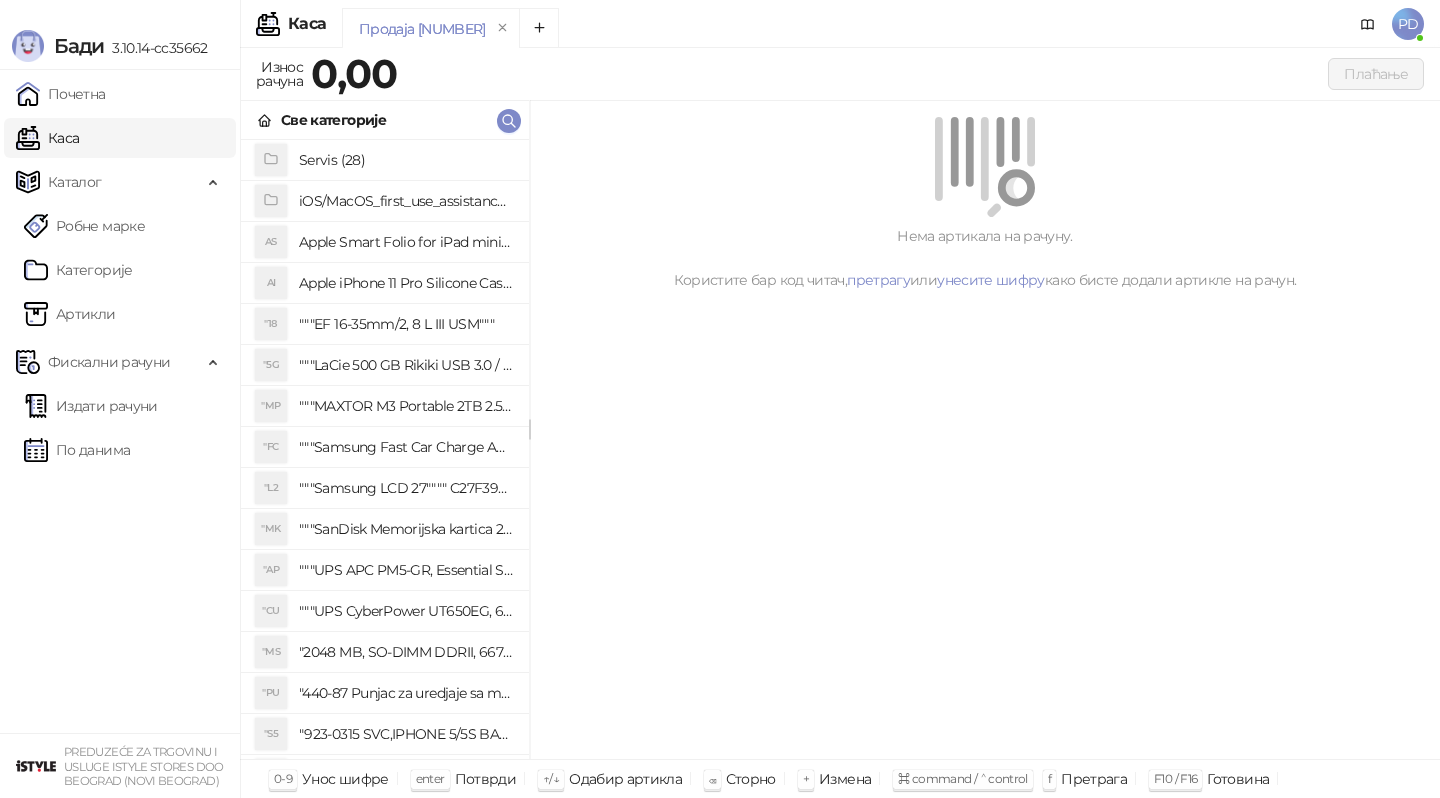 scroll, scrollTop: 0, scrollLeft: 0, axis: both 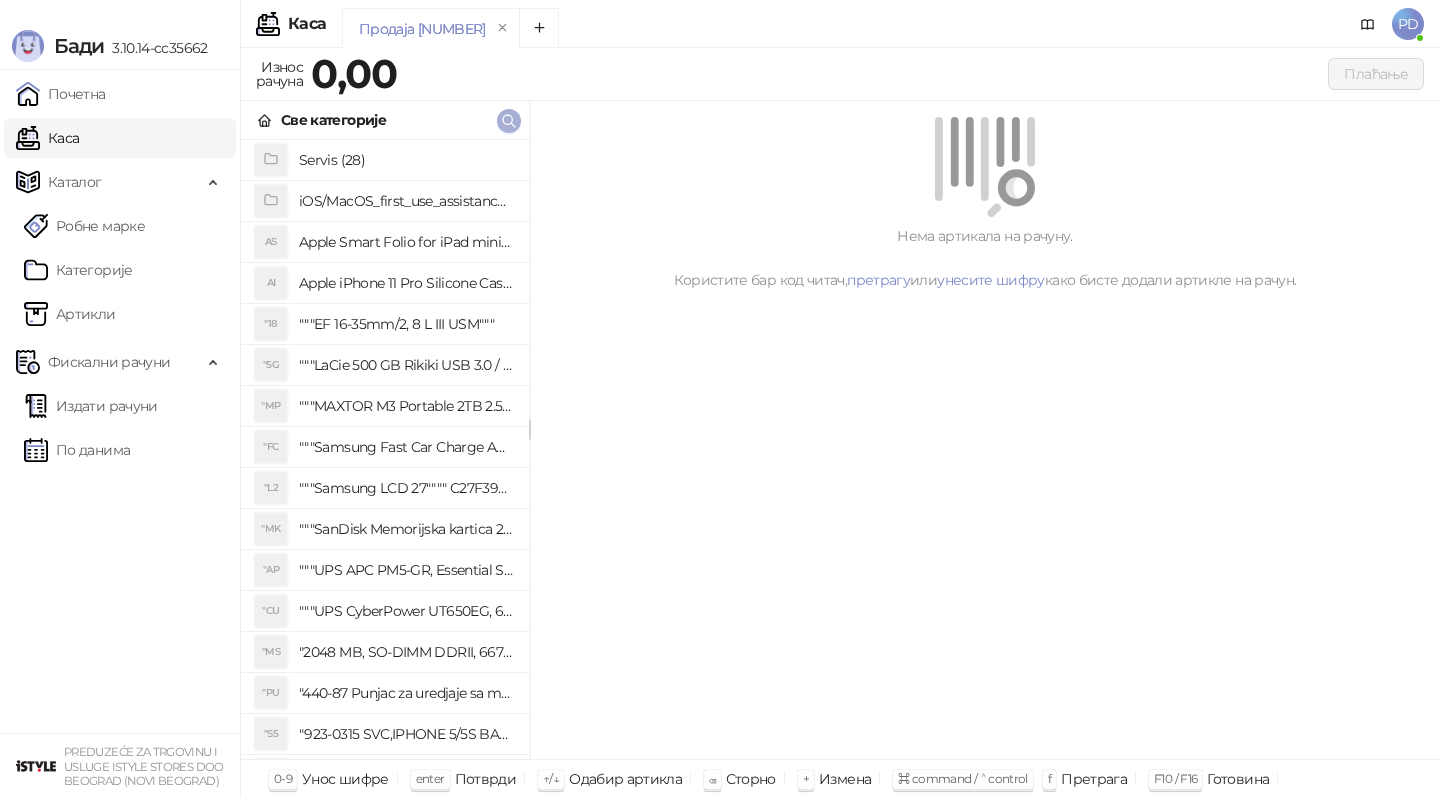click 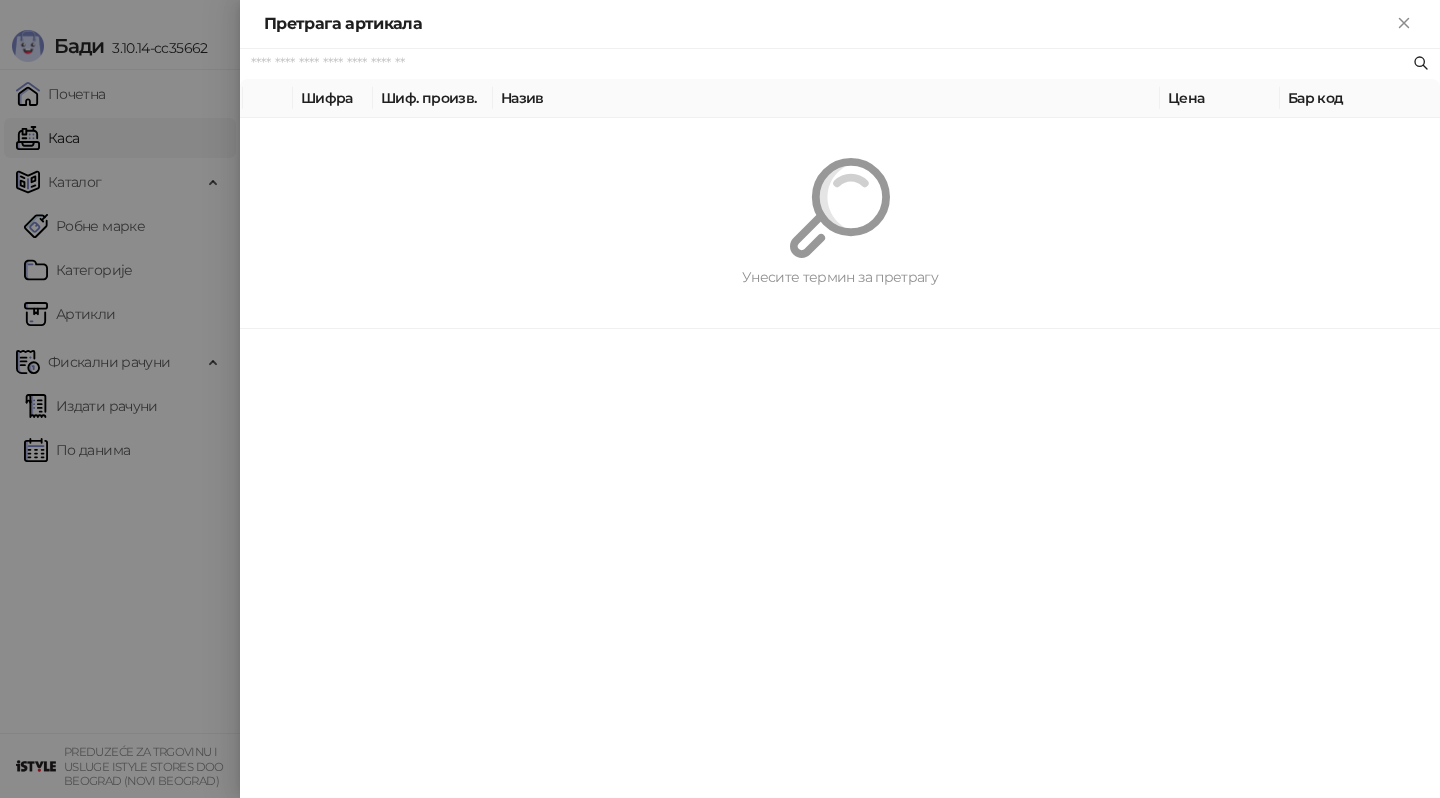 paste on "*********" 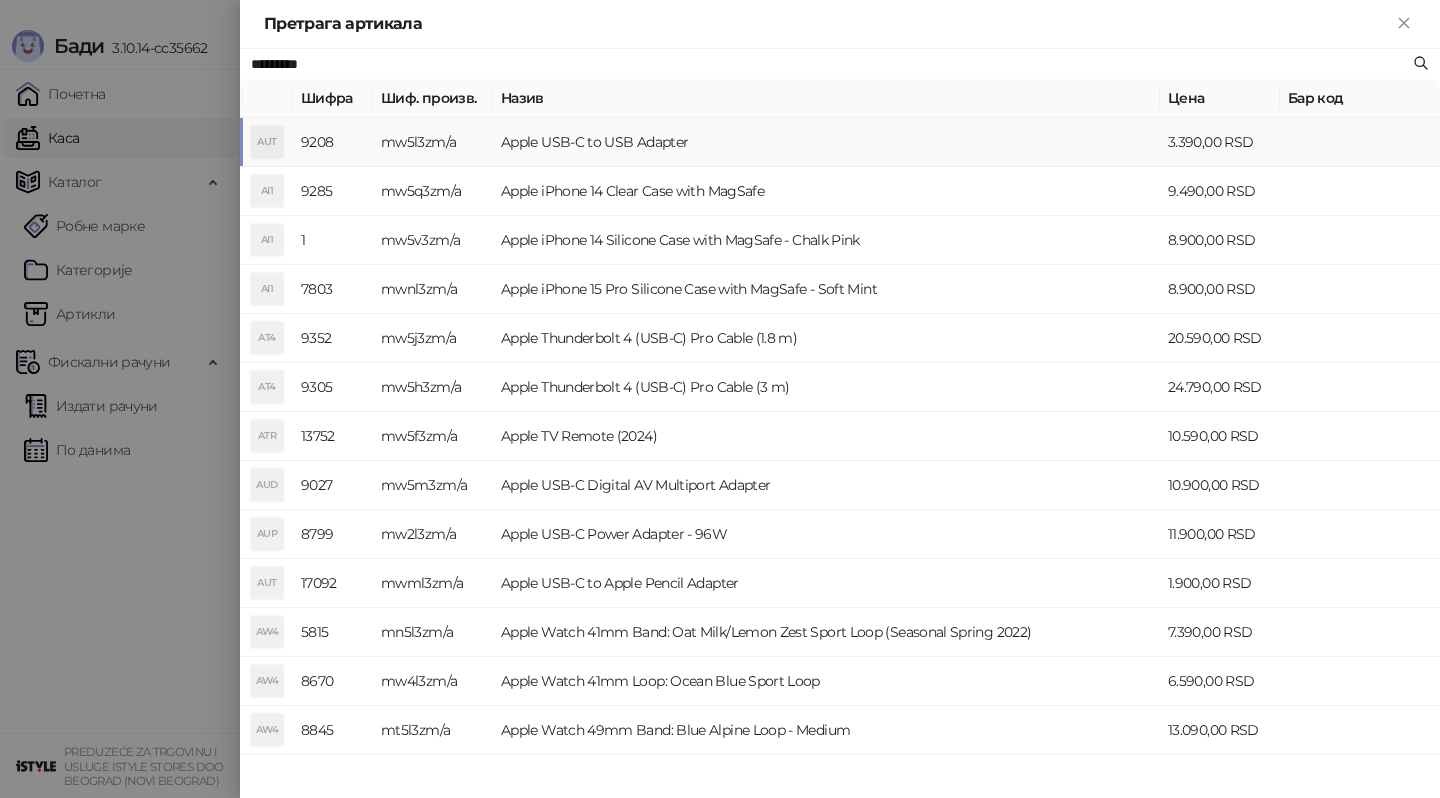 type on "*********" 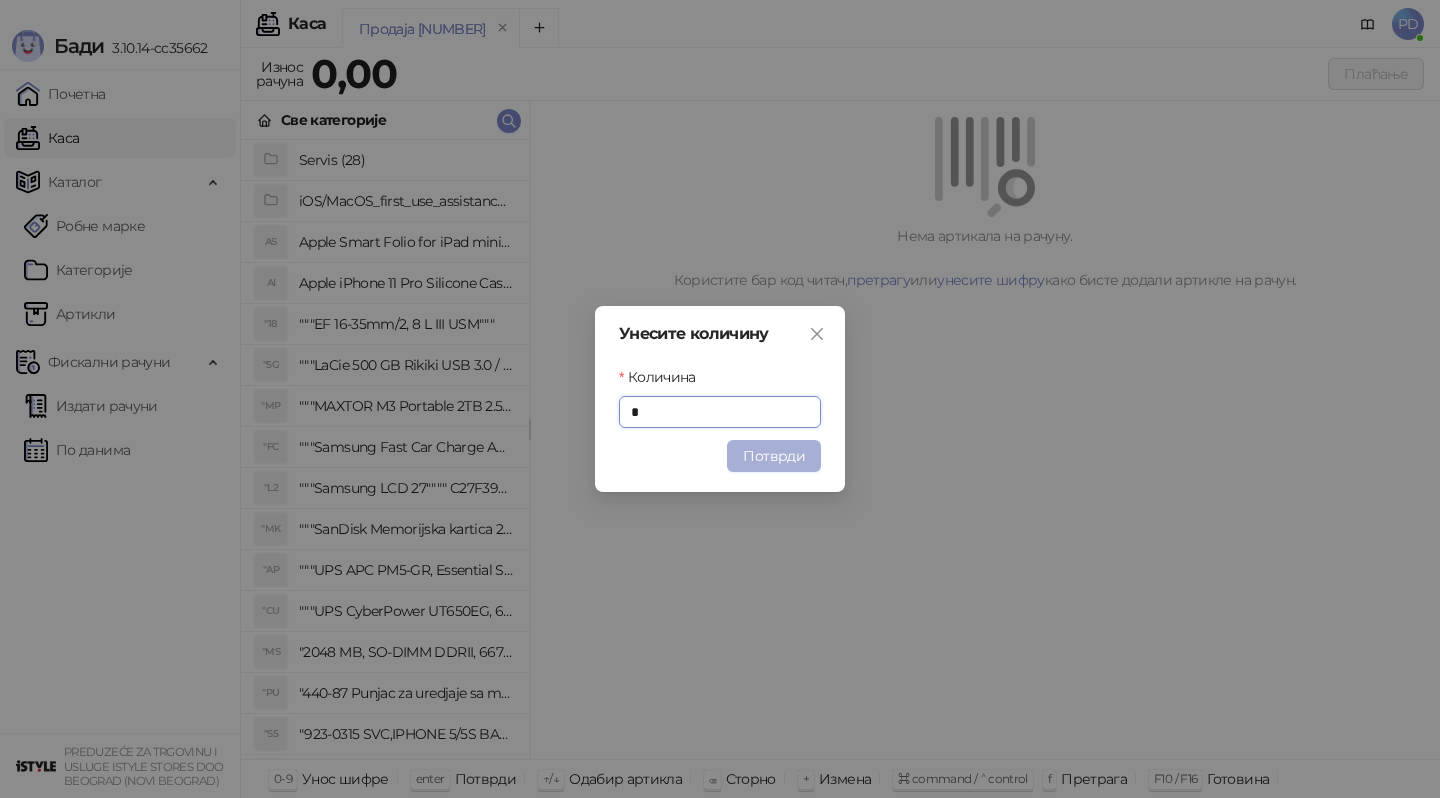 click on "Потврди" at bounding box center [774, 456] 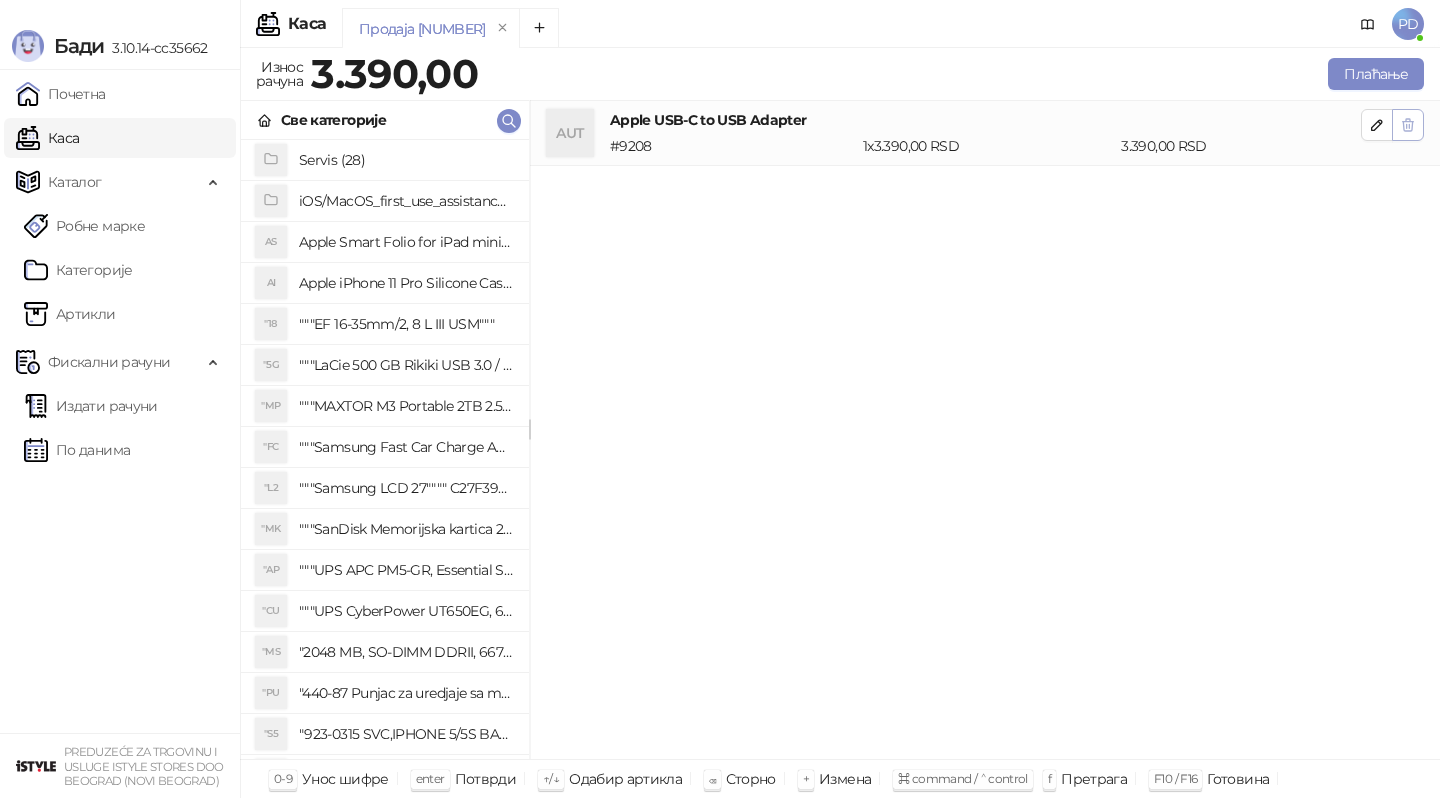 click 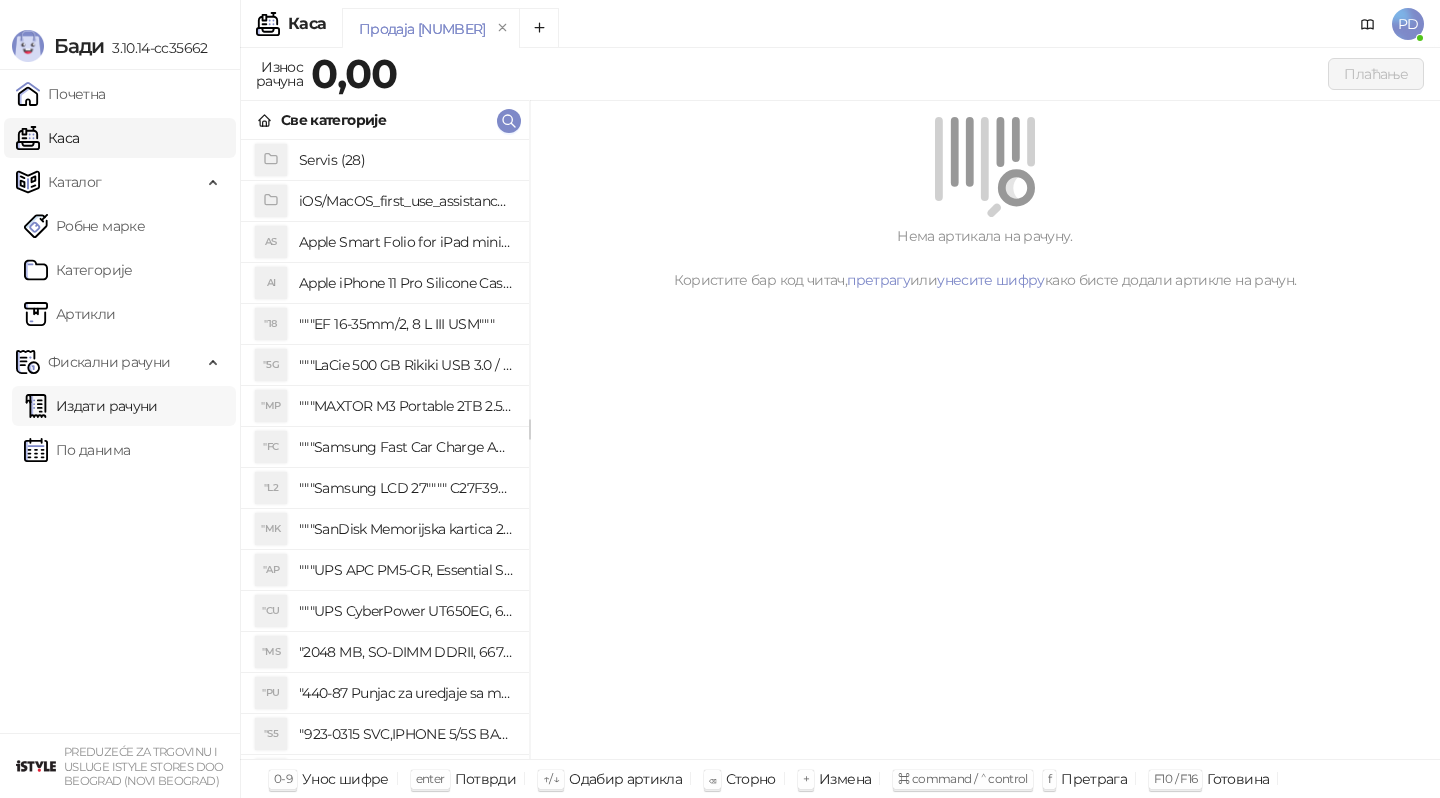 click on "Издати рачуни" at bounding box center (91, 406) 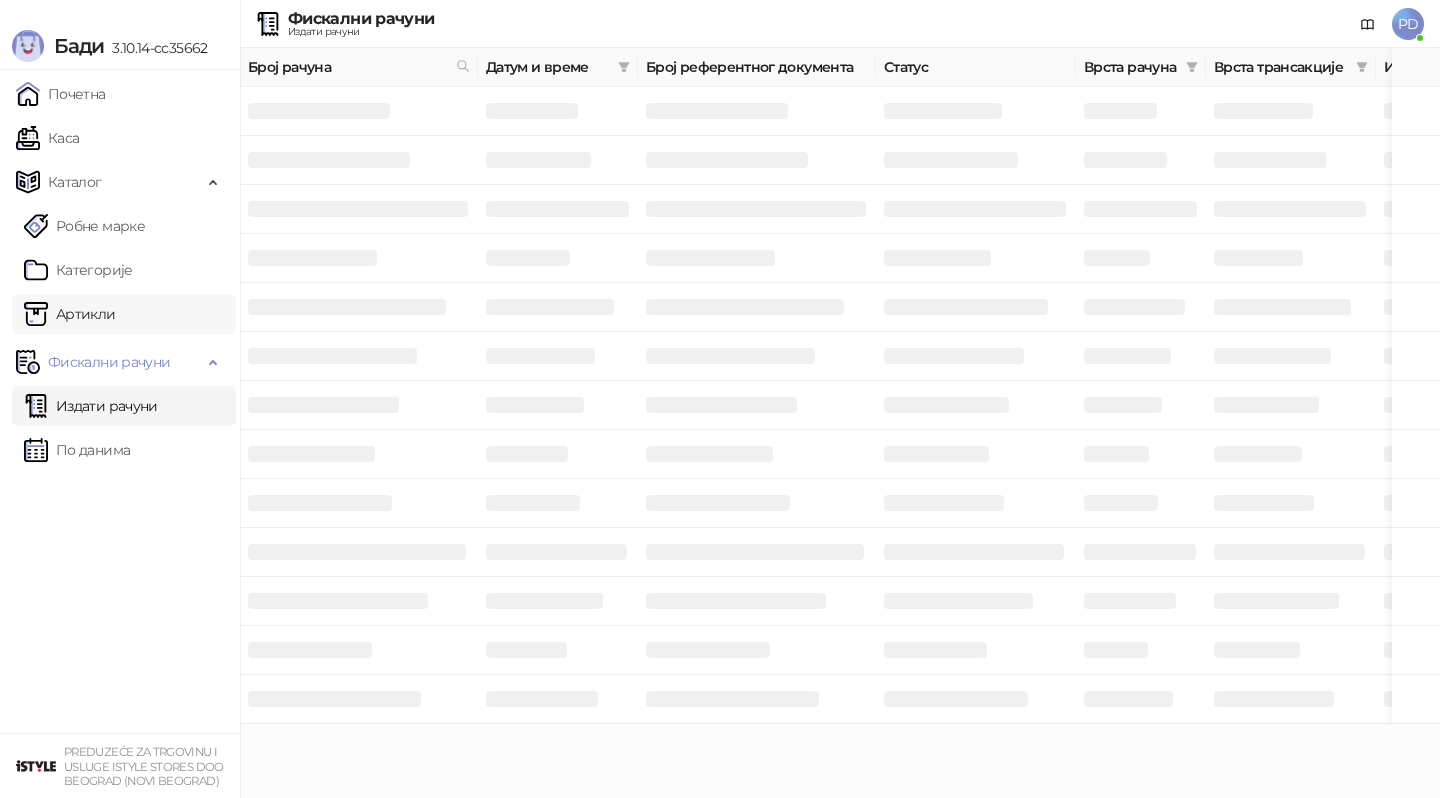 click on "Артикли" at bounding box center [70, 314] 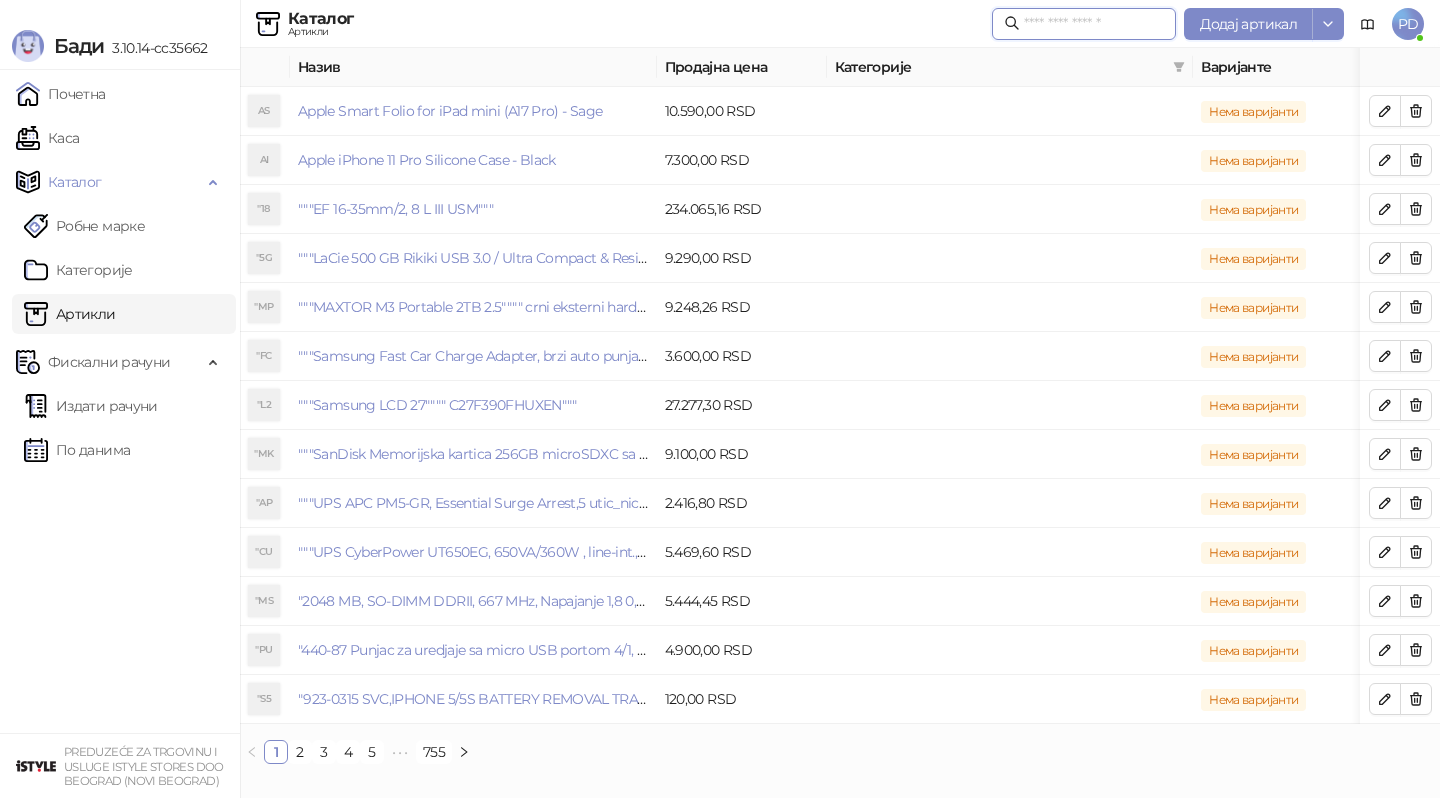 click at bounding box center (1094, 24) 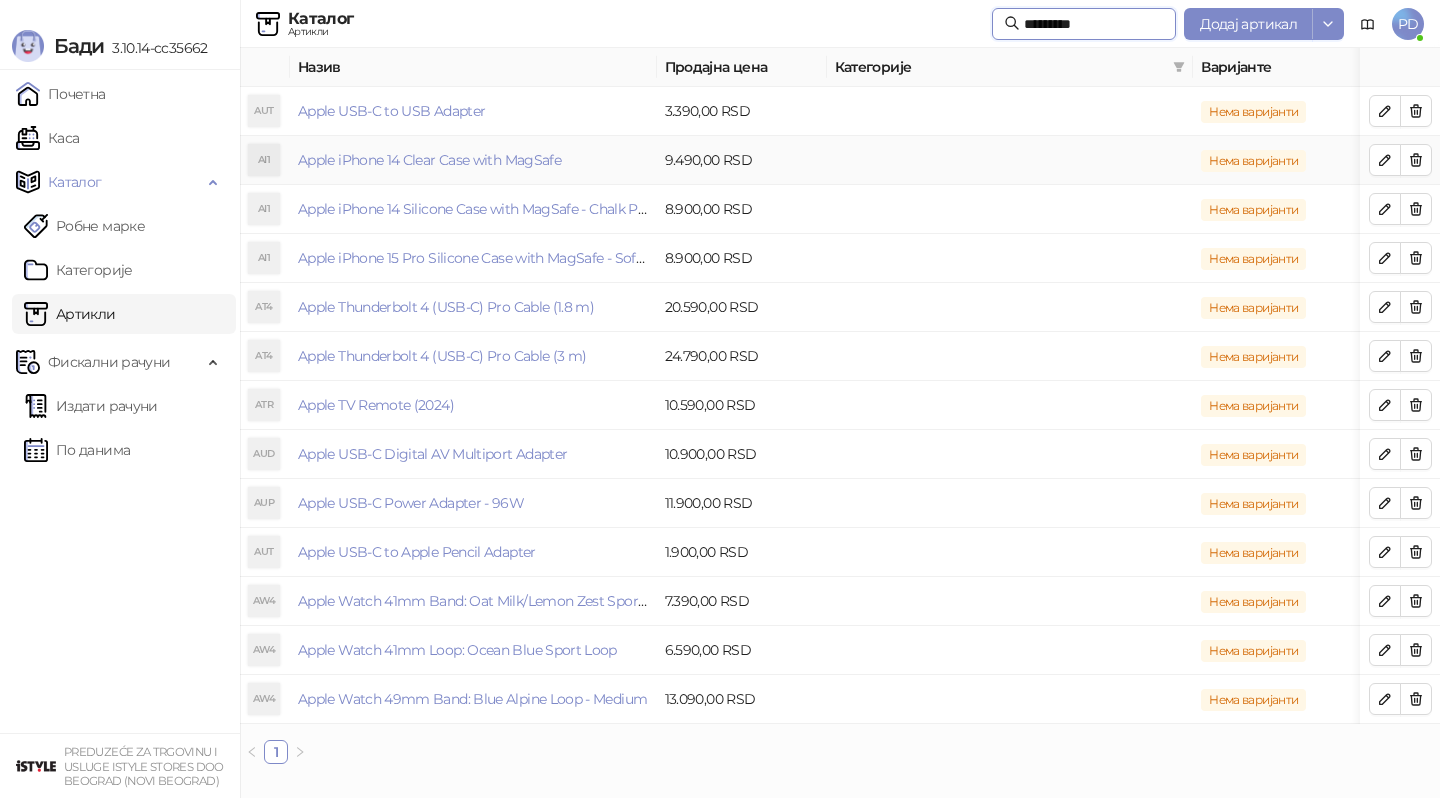 scroll, scrollTop: 0, scrollLeft: 10, axis: horizontal 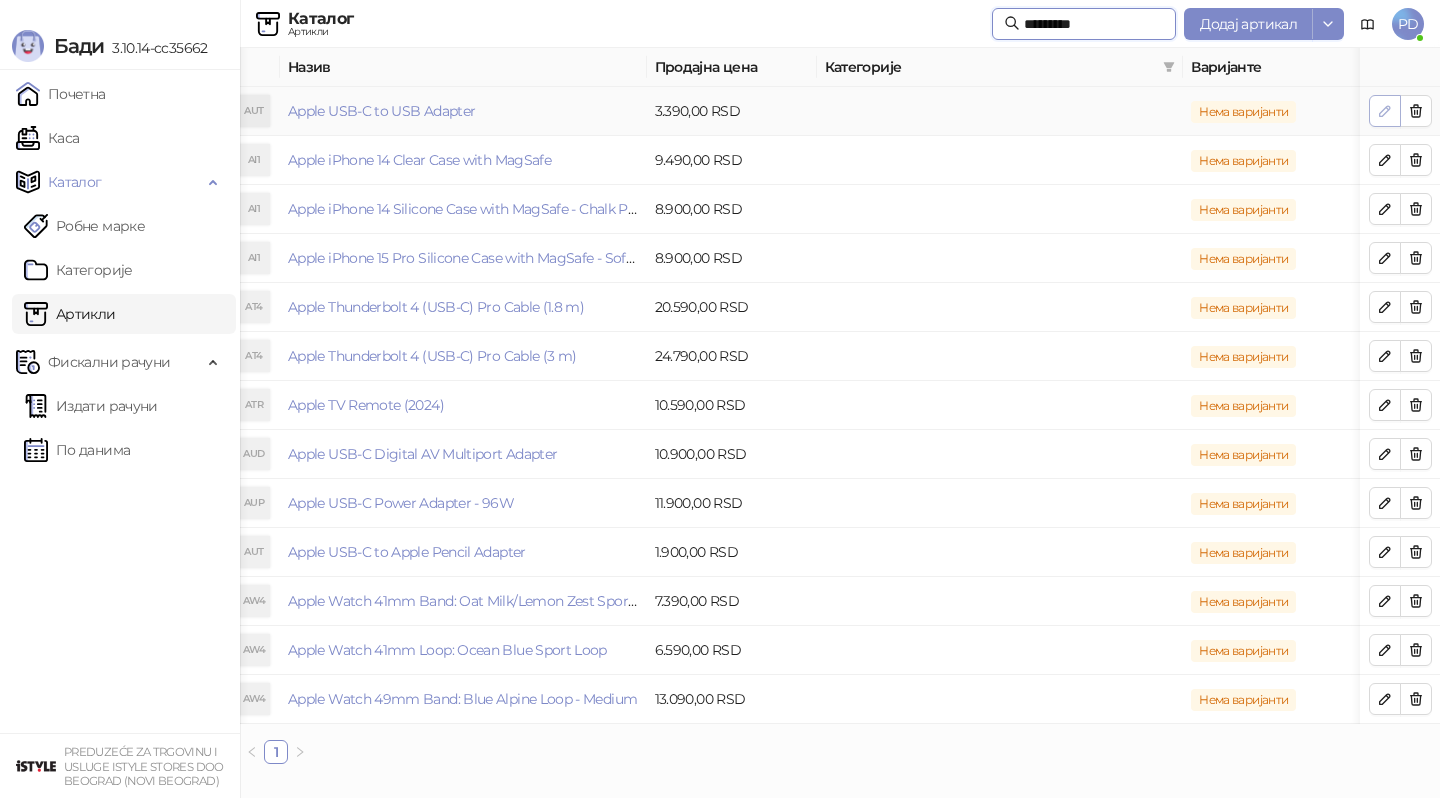 type on "*********" 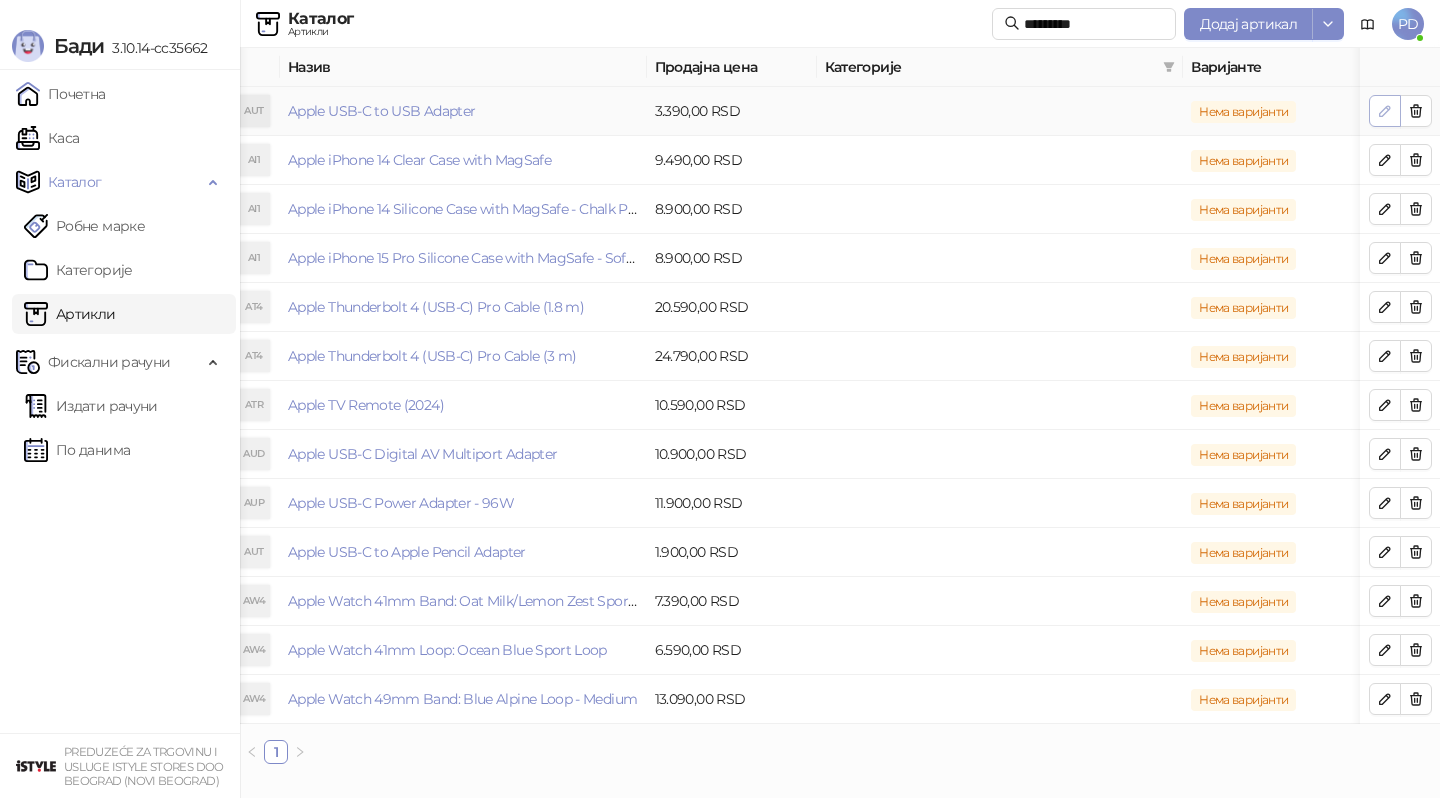 click 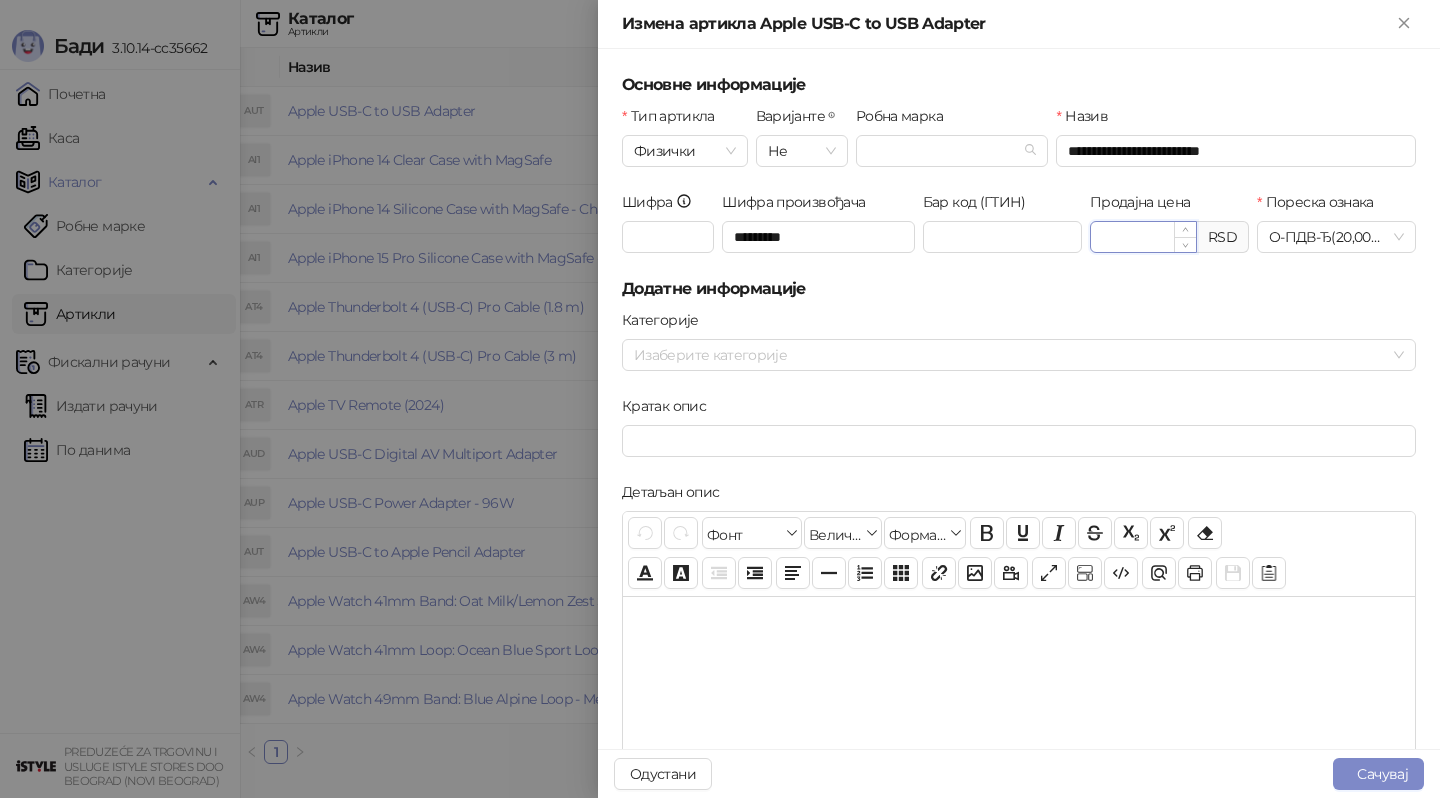 drag, startPoint x: 1174, startPoint y: 242, endPoint x: 1136, endPoint y: 245, distance: 38.118237 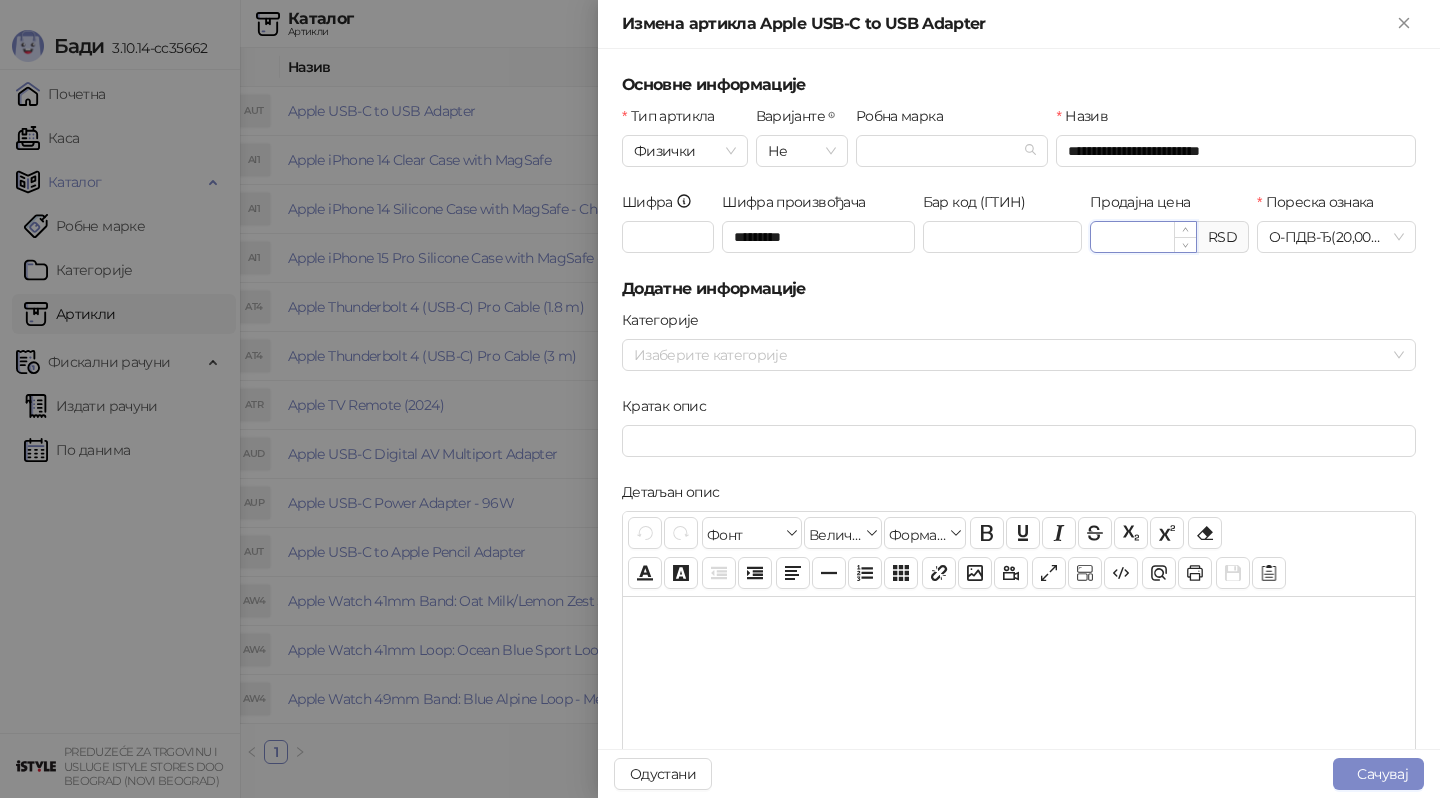 click on "*******" at bounding box center [1143, 237] 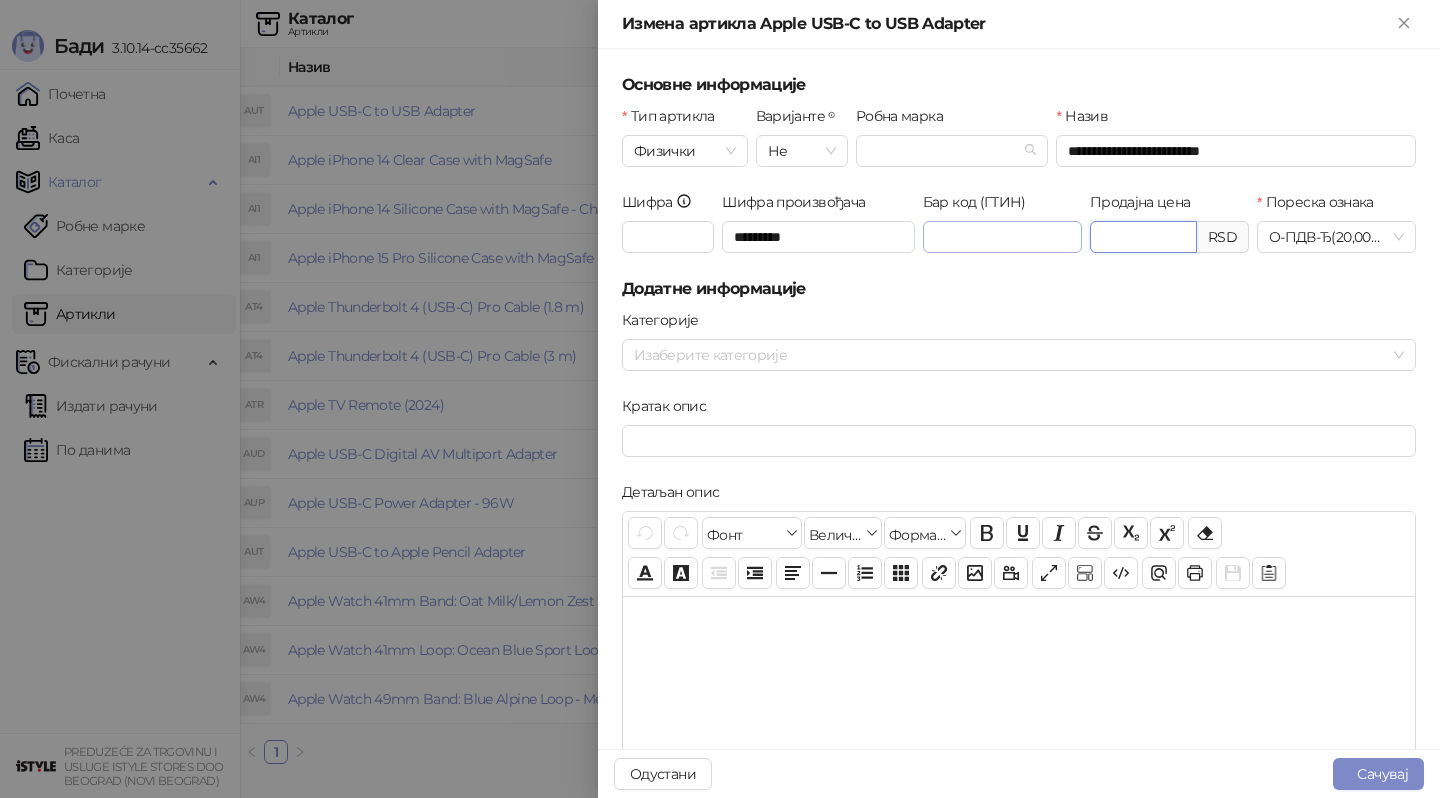drag, startPoint x: 1151, startPoint y: 240, endPoint x: 1000, endPoint y: 240, distance: 151 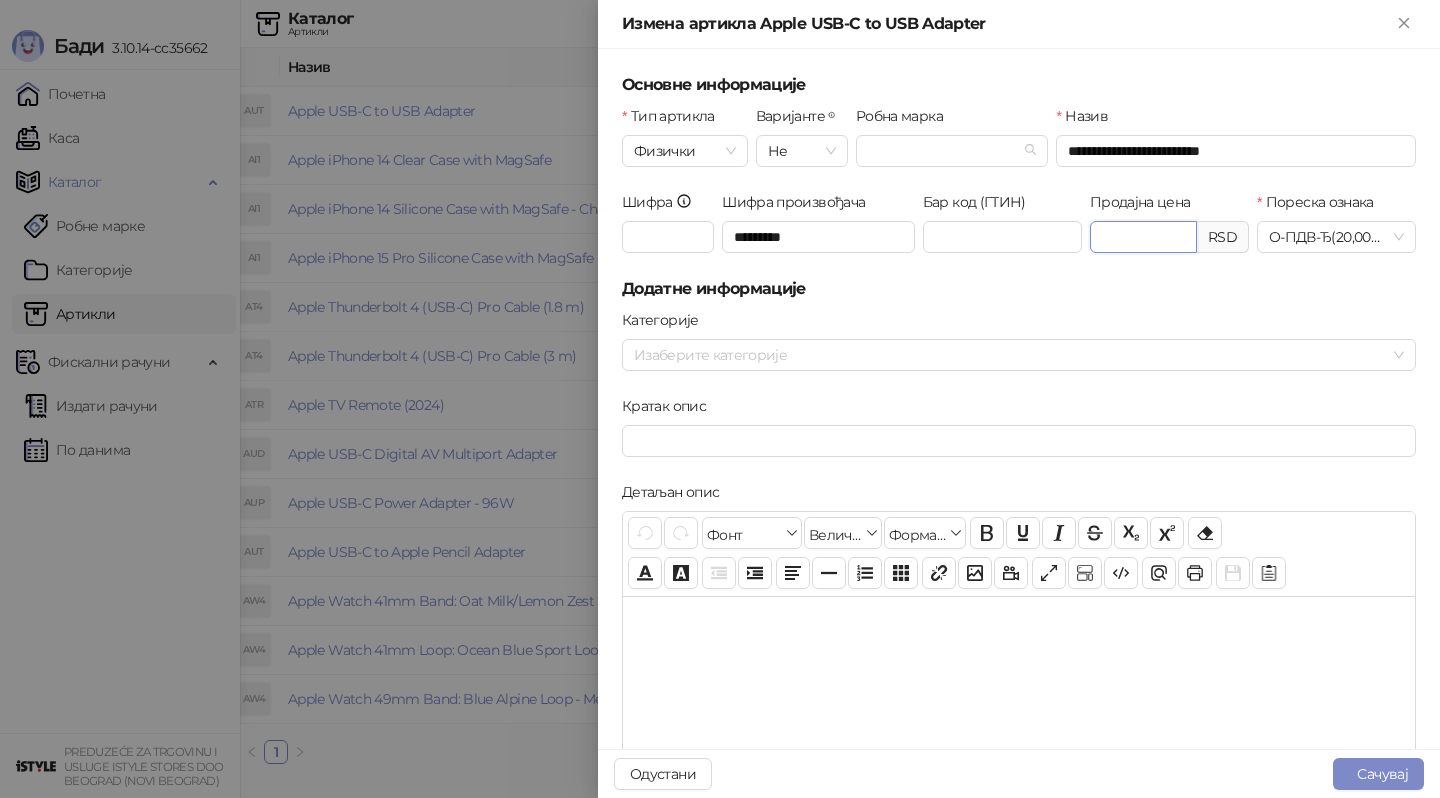 type on "*" 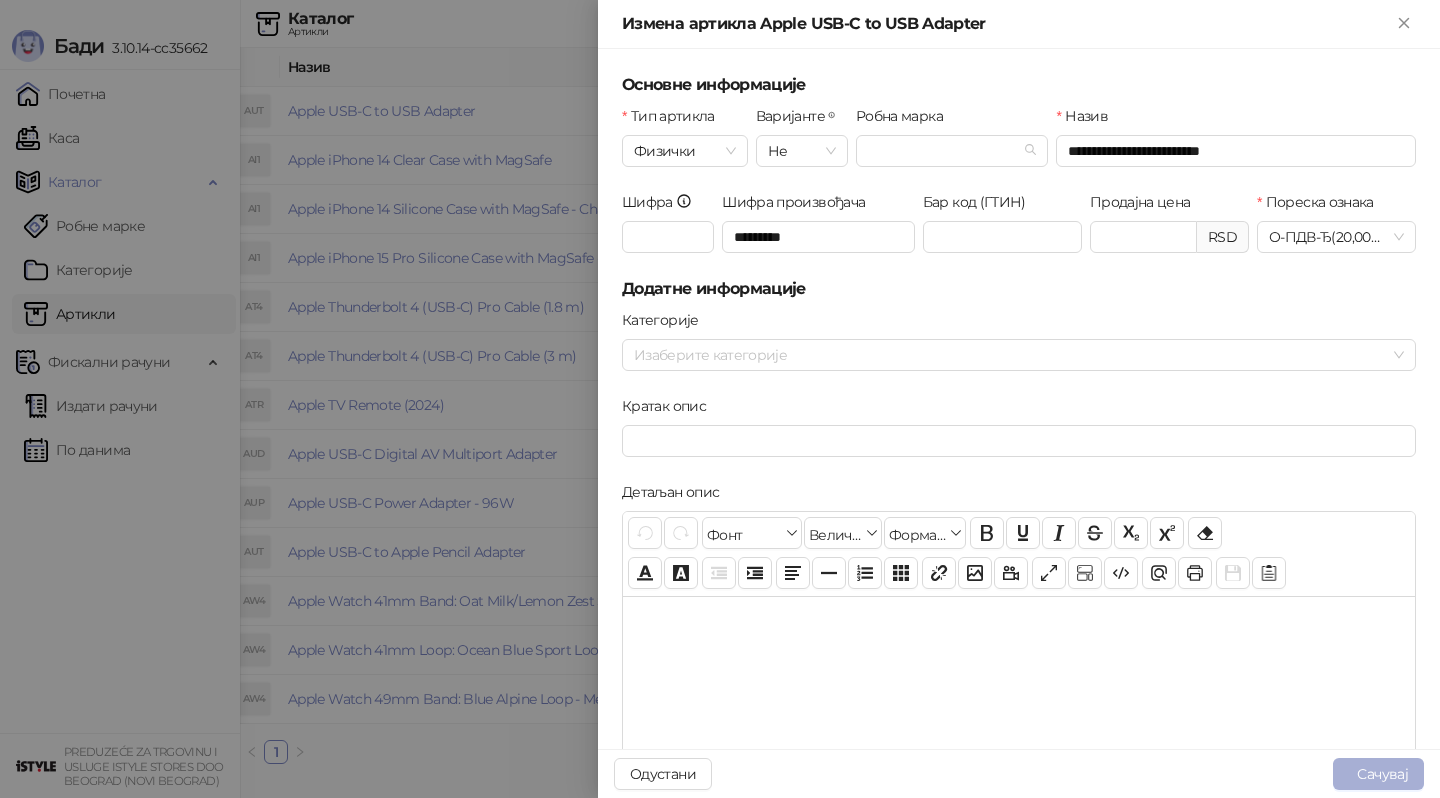 type on "*******" 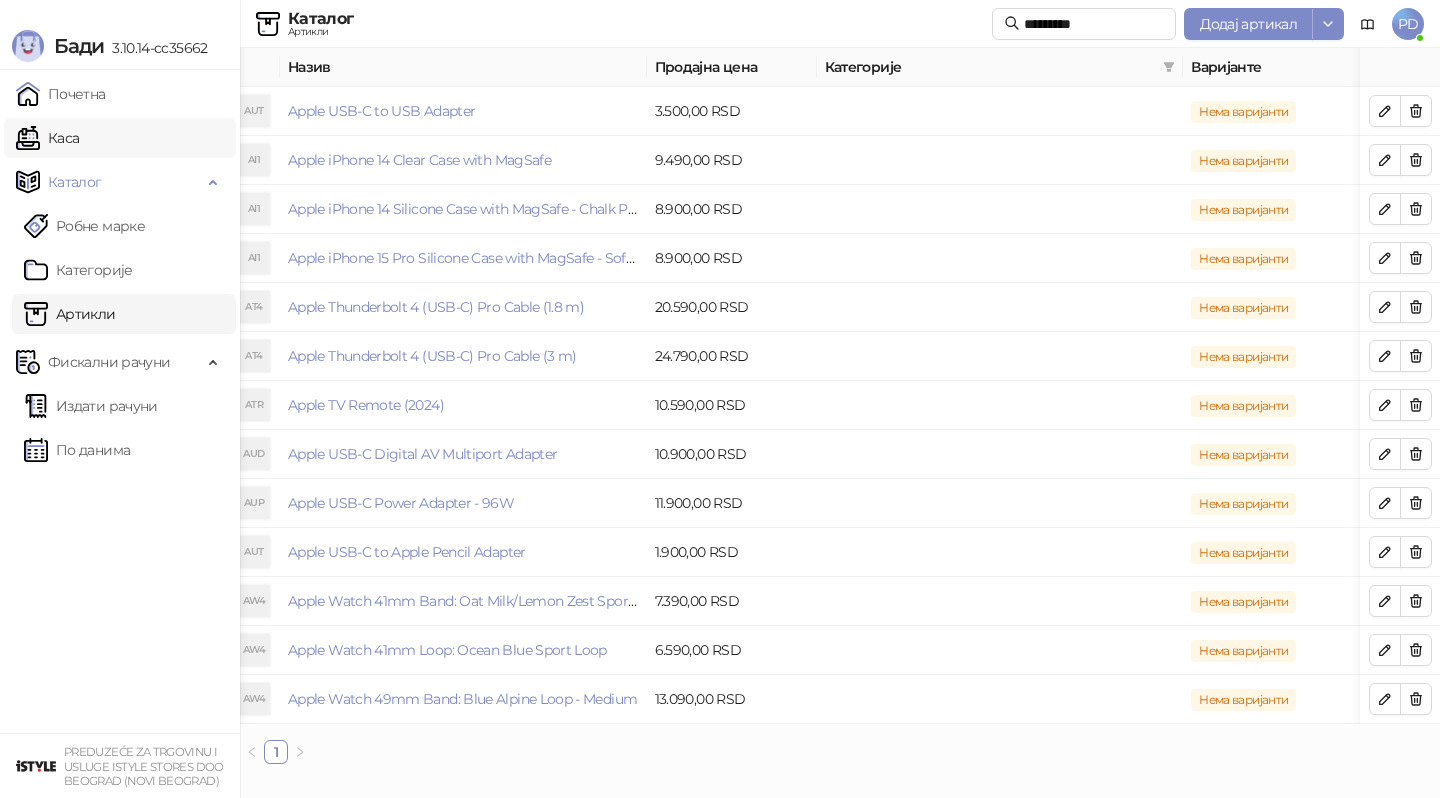 click on "Каса" at bounding box center [47, 138] 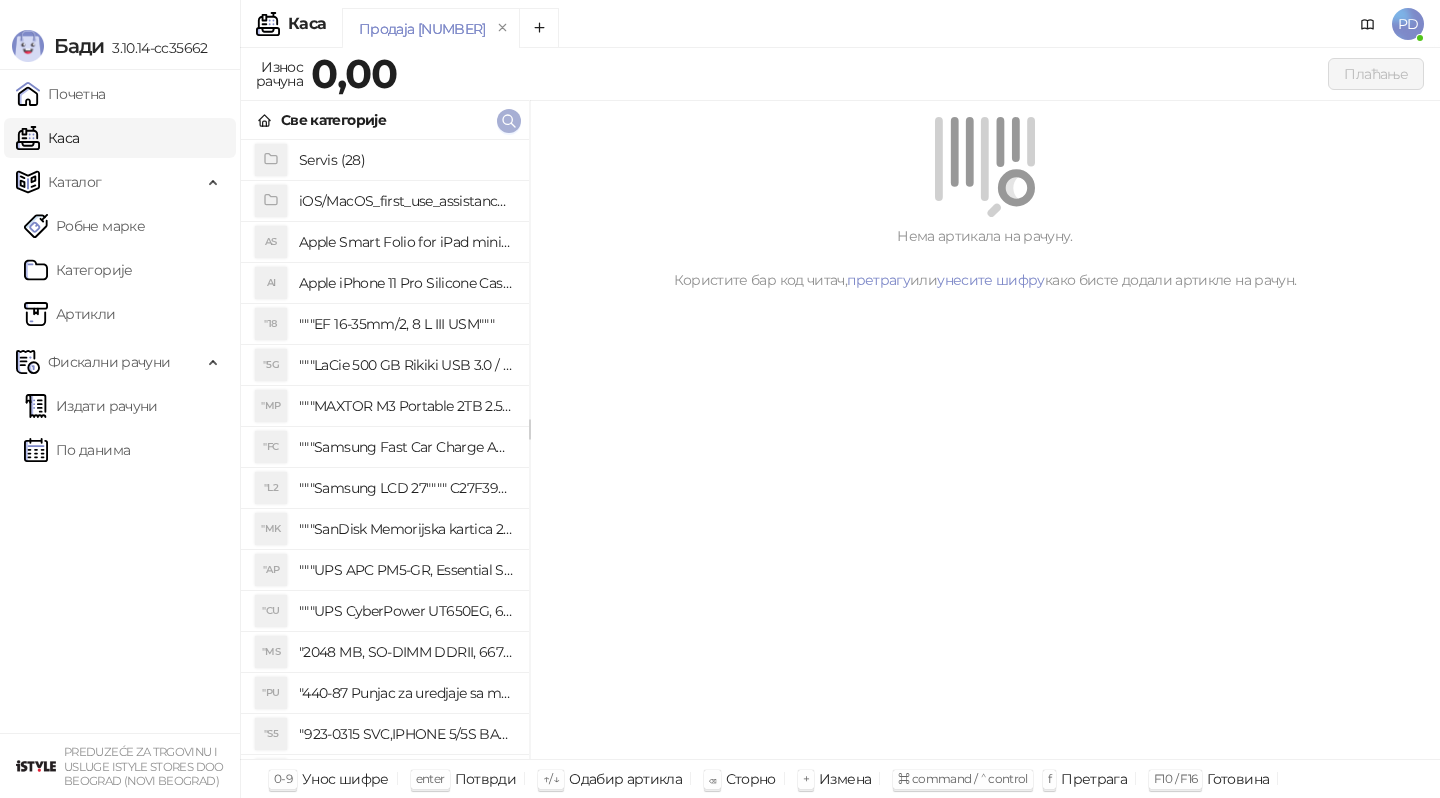 click 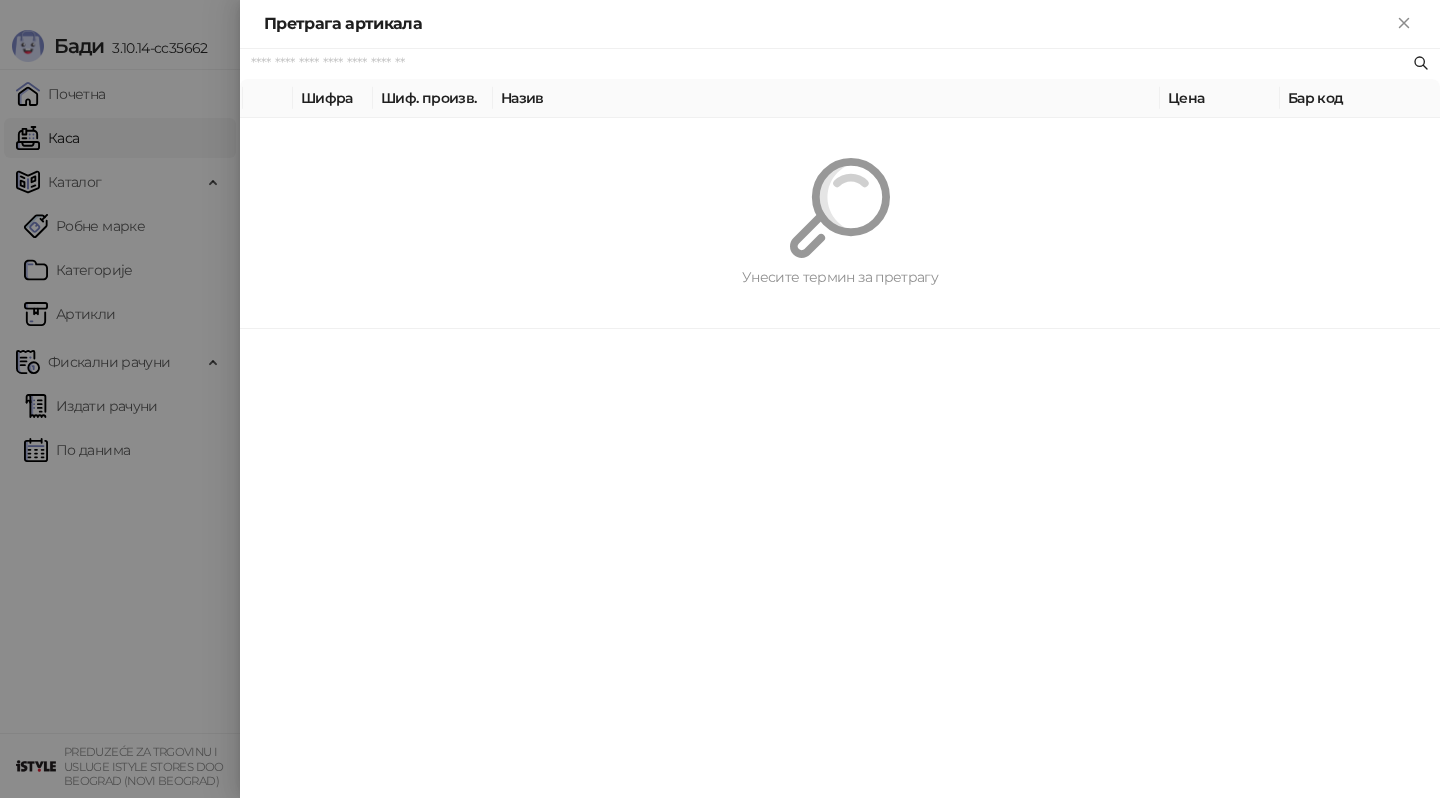 paste on "*********" 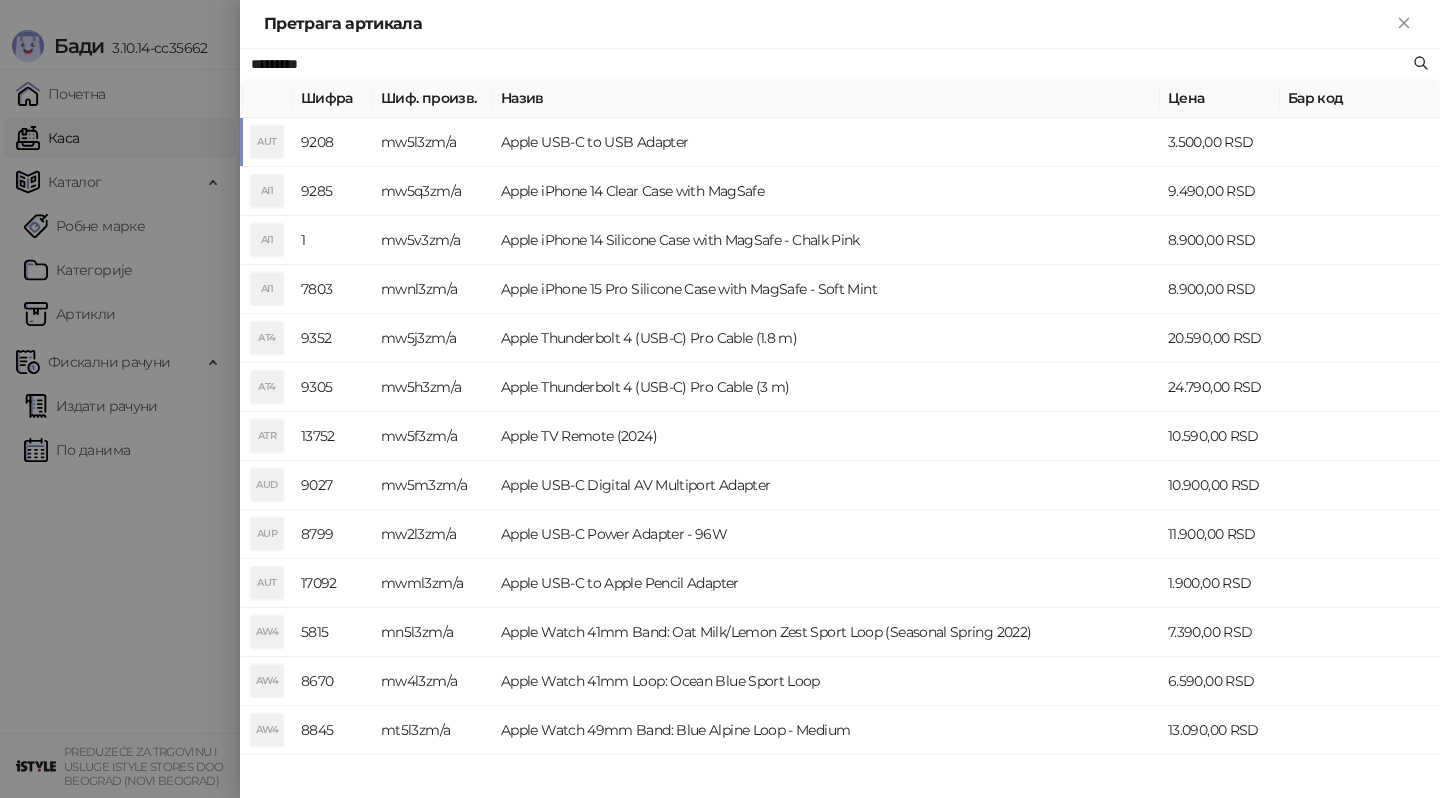 type on "*********" 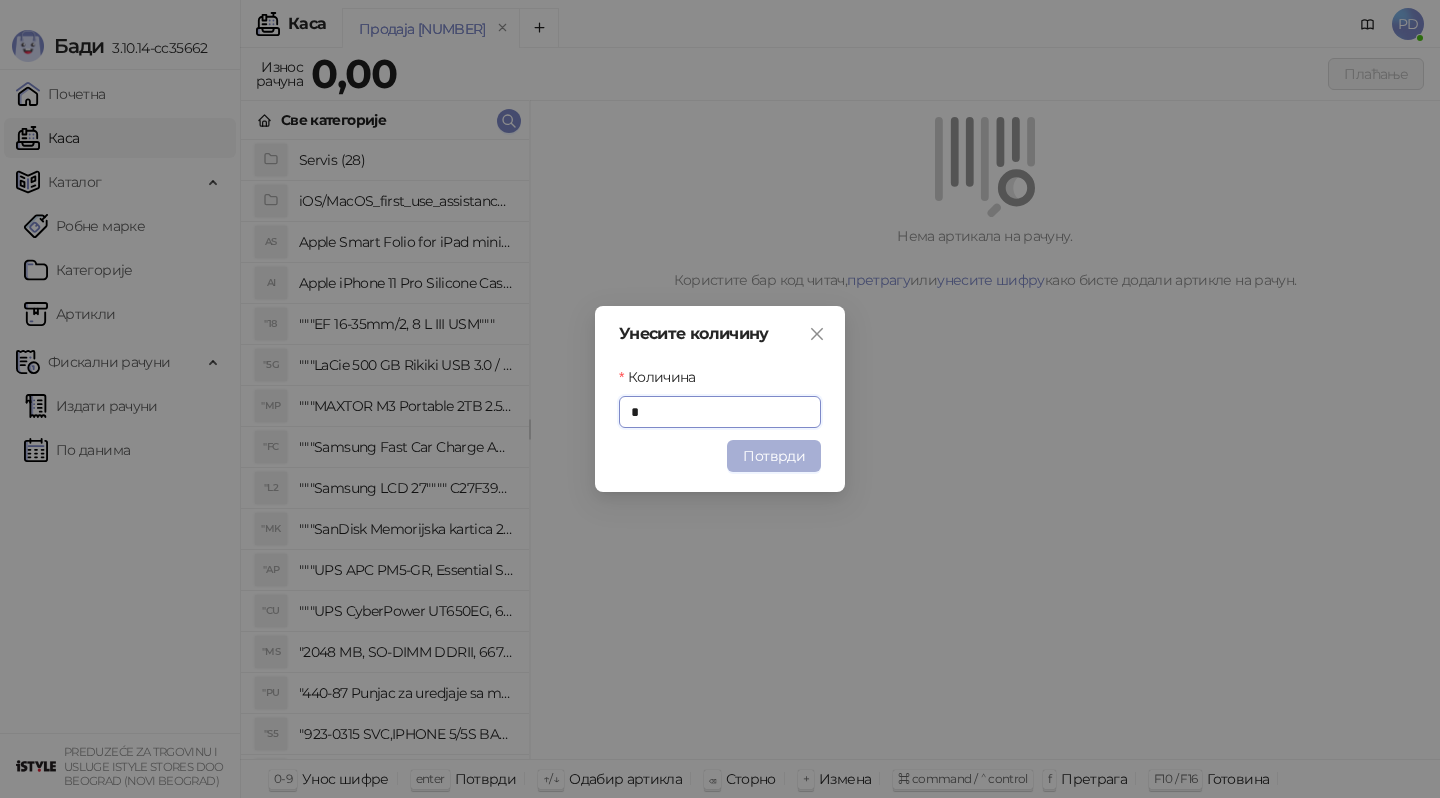 click on "Потврди" at bounding box center (774, 456) 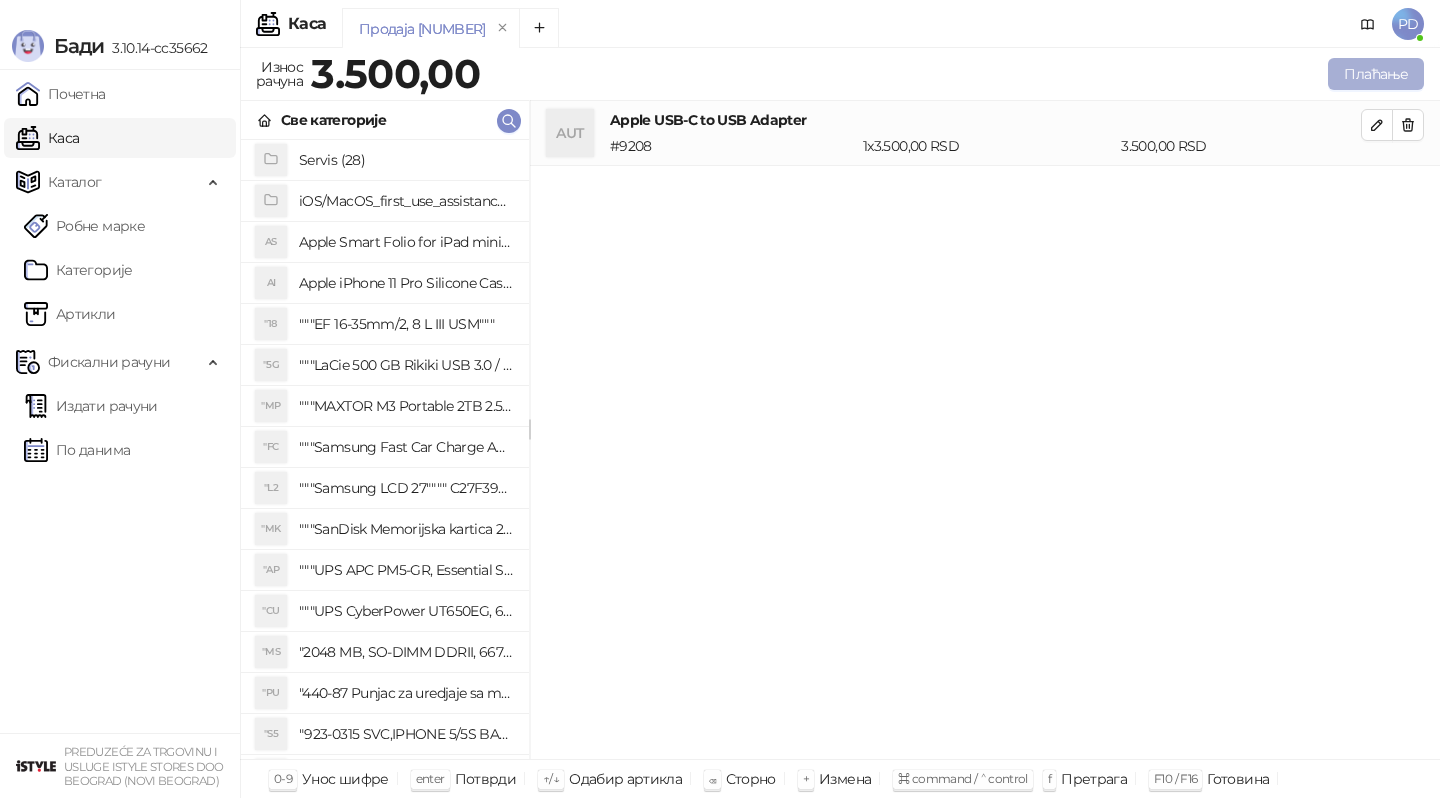 click on "Плаћање" at bounding box center (1376, 74) 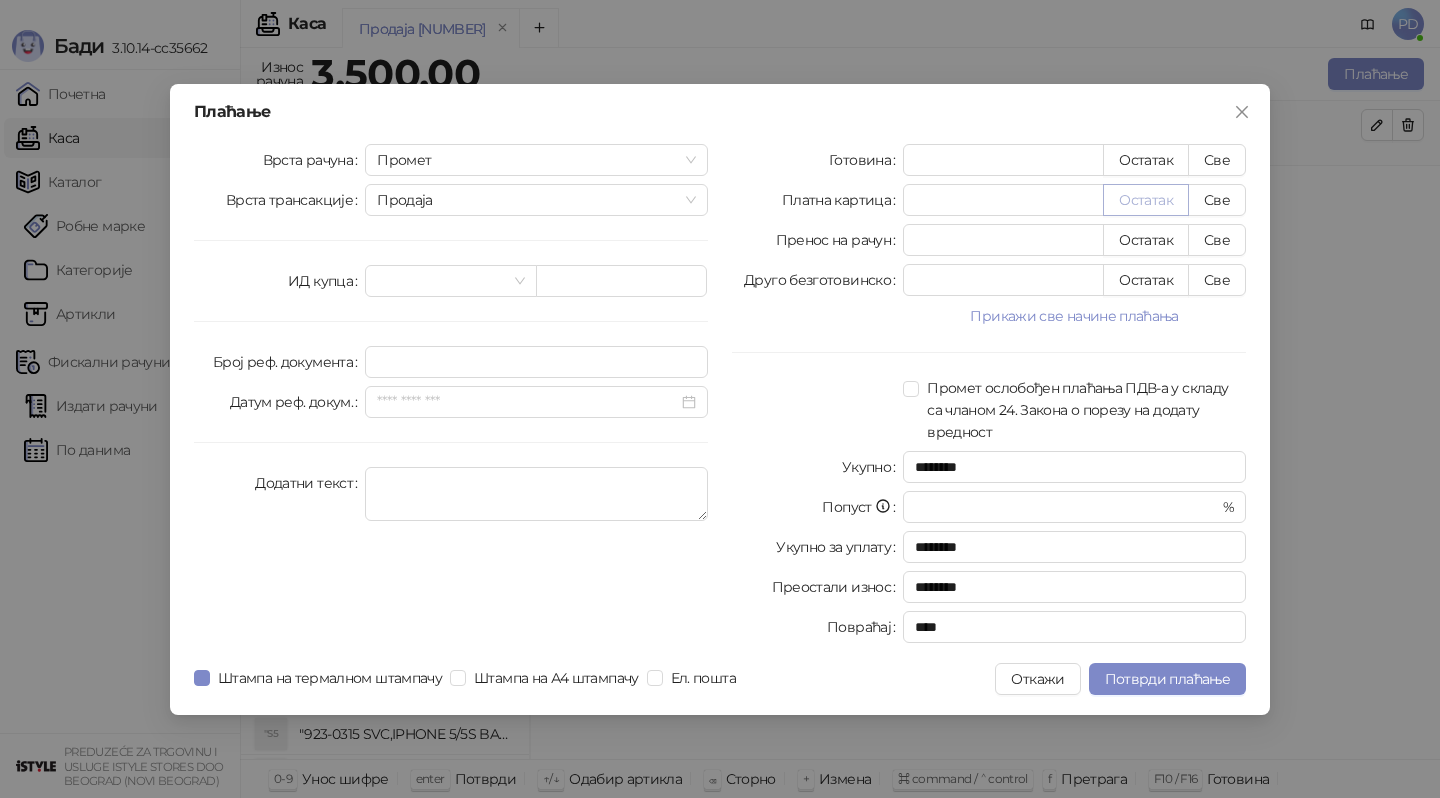 click on "Остатак" at bounding box center (1146, 200) 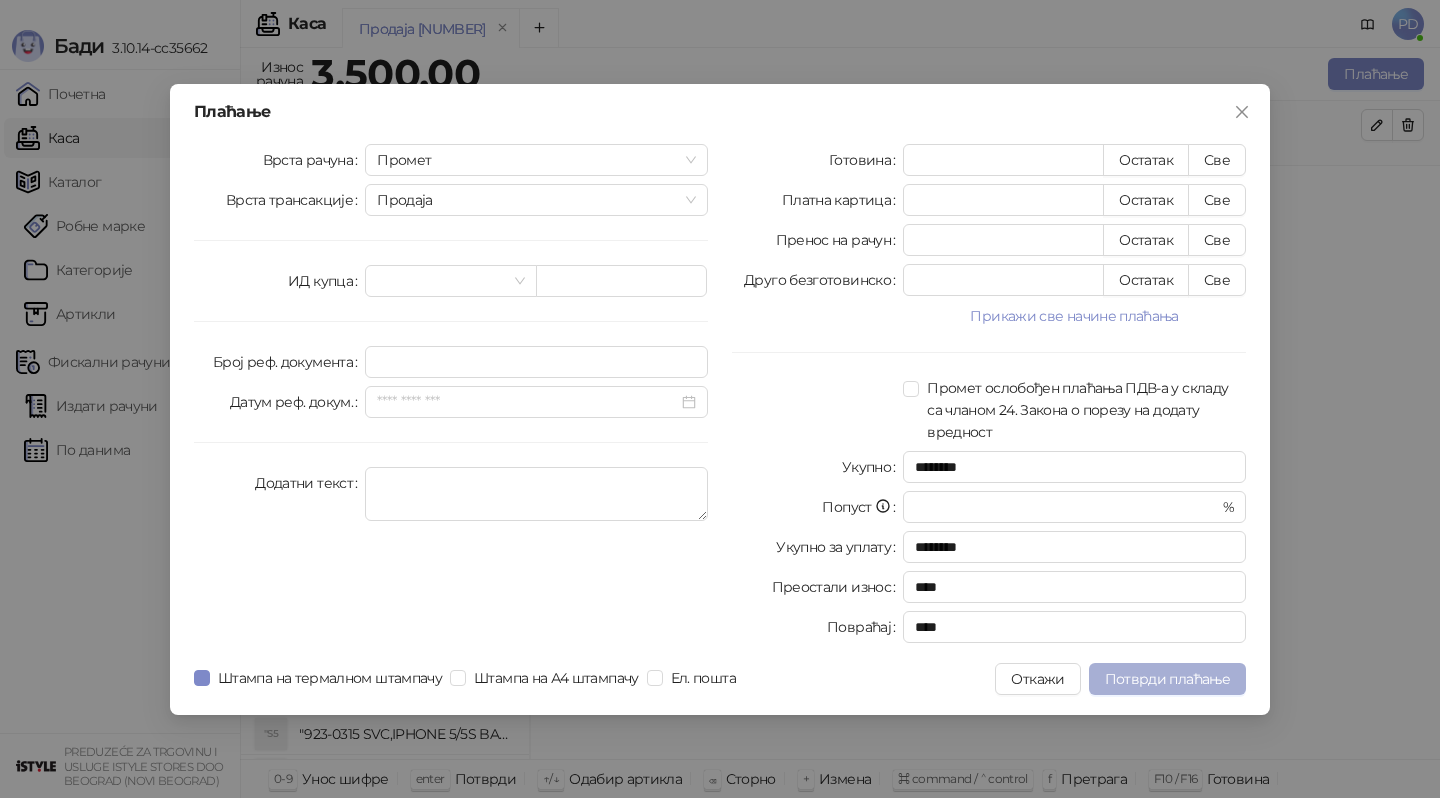 click on "Потврди плаћање" at bounding box center (1167, 679) 